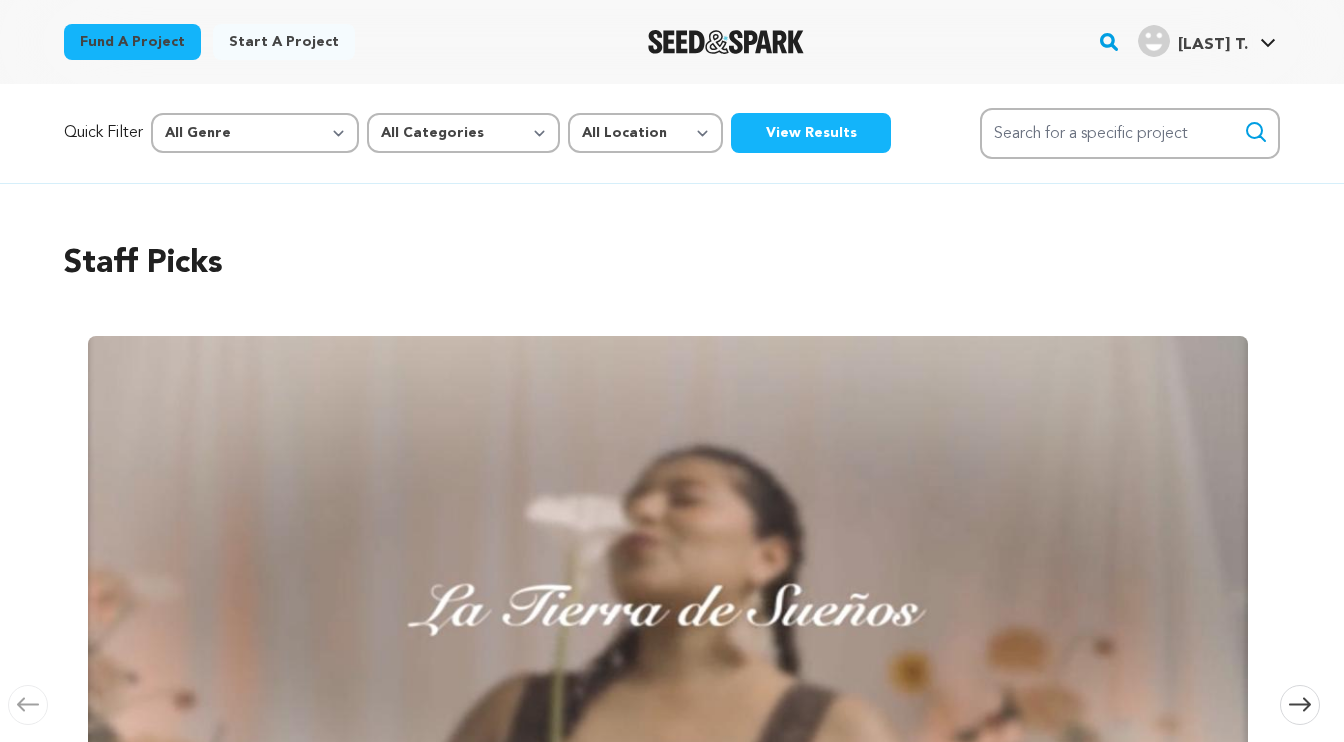 scroll, scrollTop: 0, scrollLeft: 0, axis: both 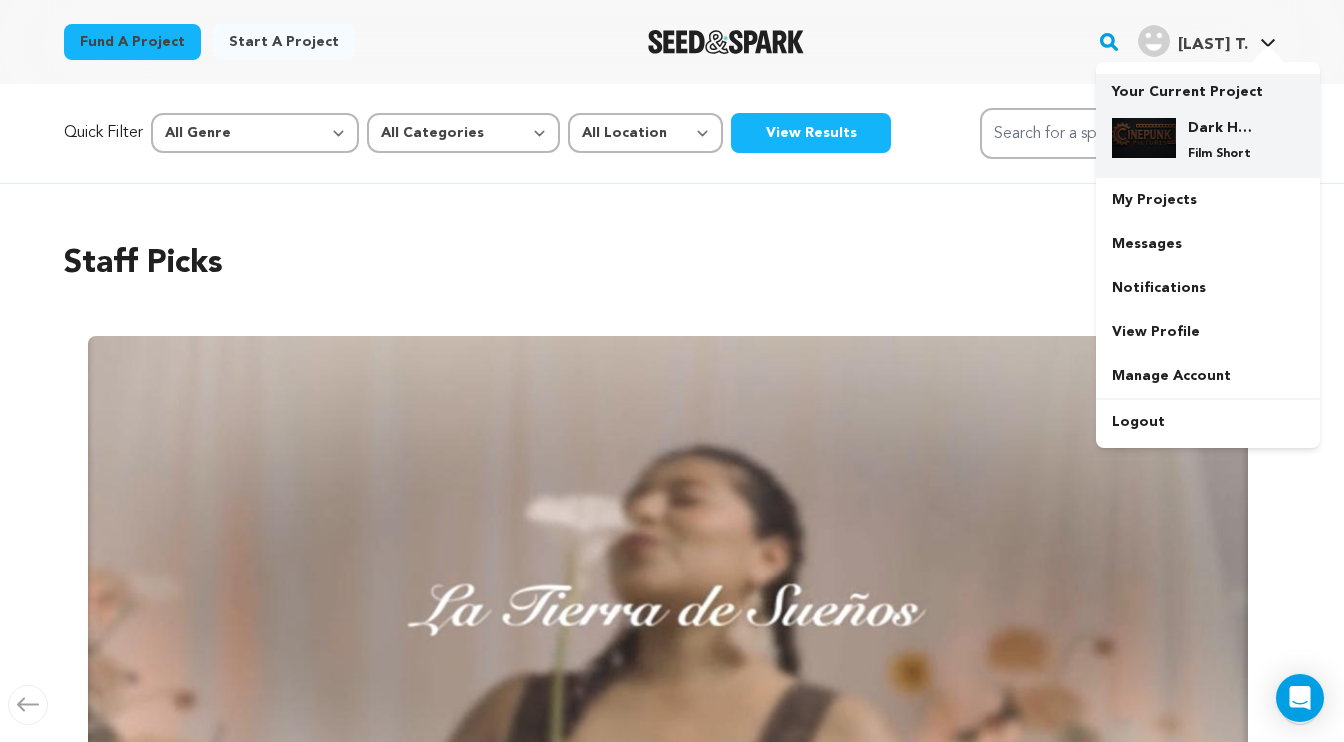 click on "Film Short" at bounding box center (1224, 154) 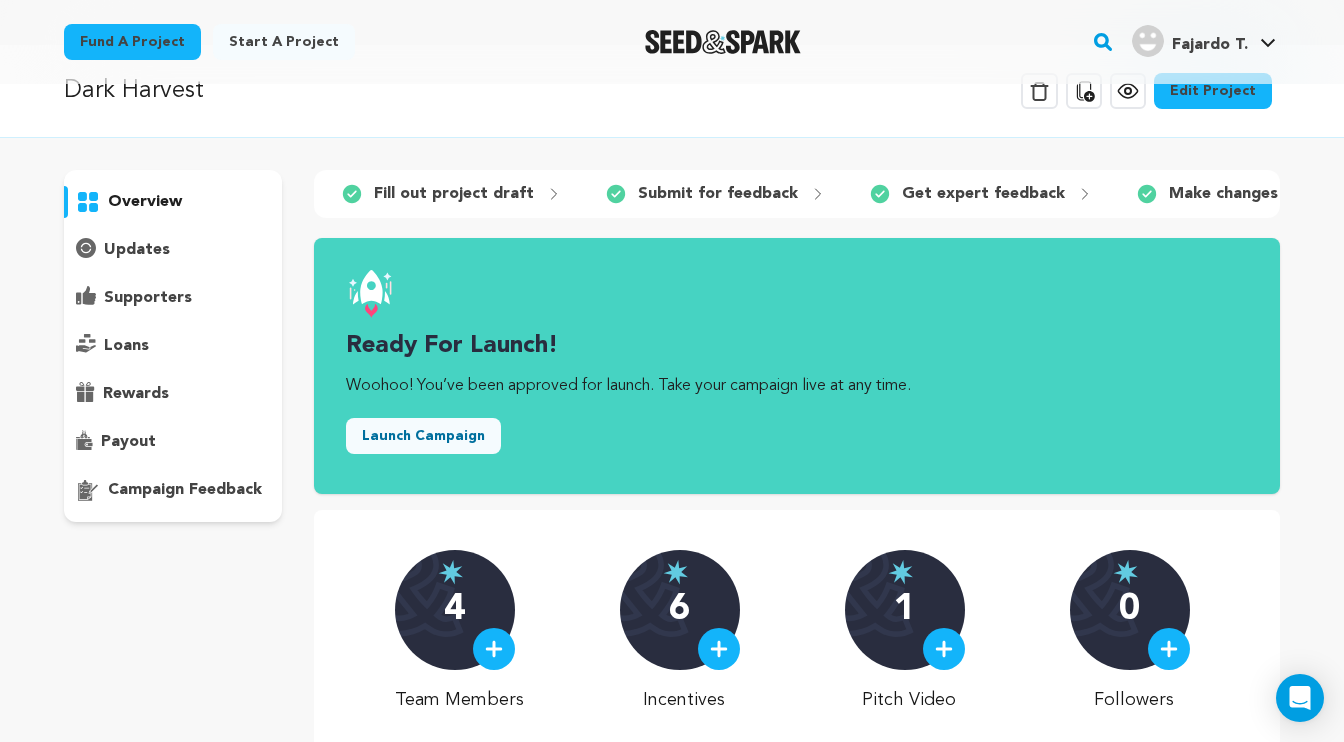 scroll, scrollTop: 0, scrollLeft: 0, axis: both 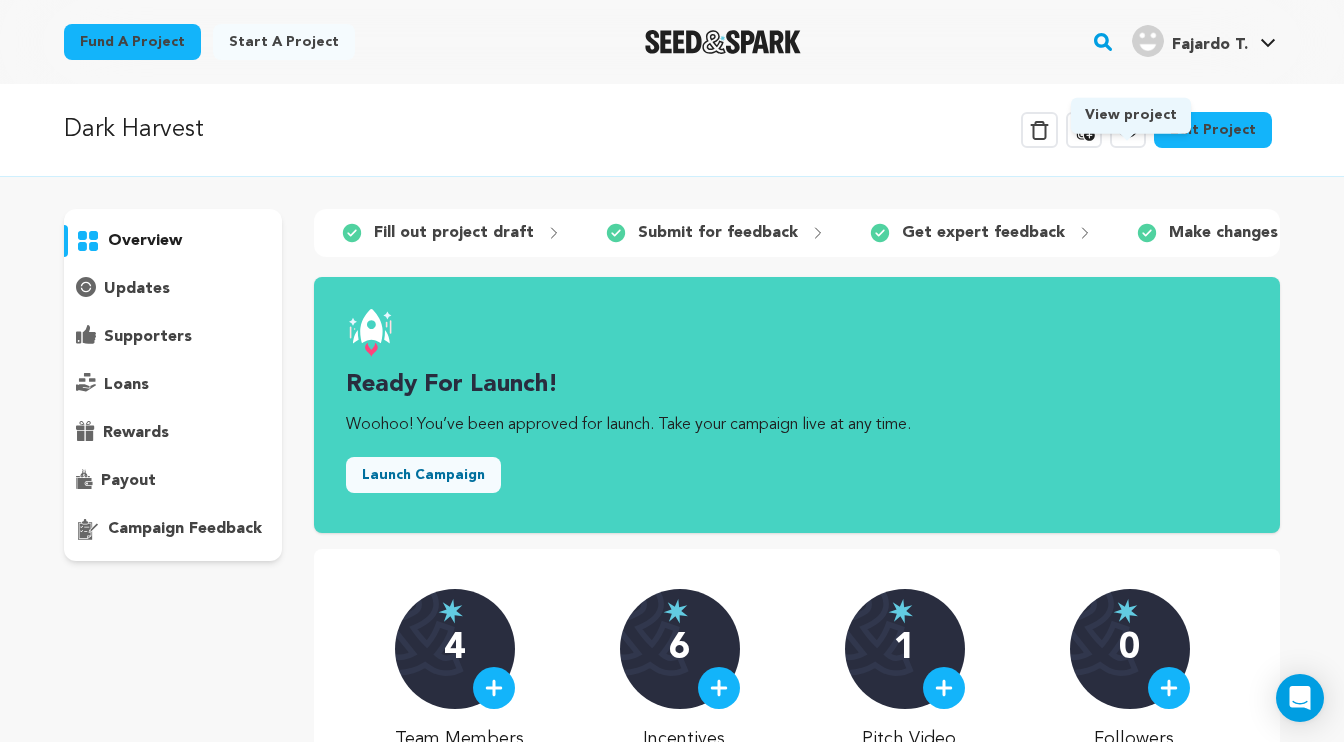 click 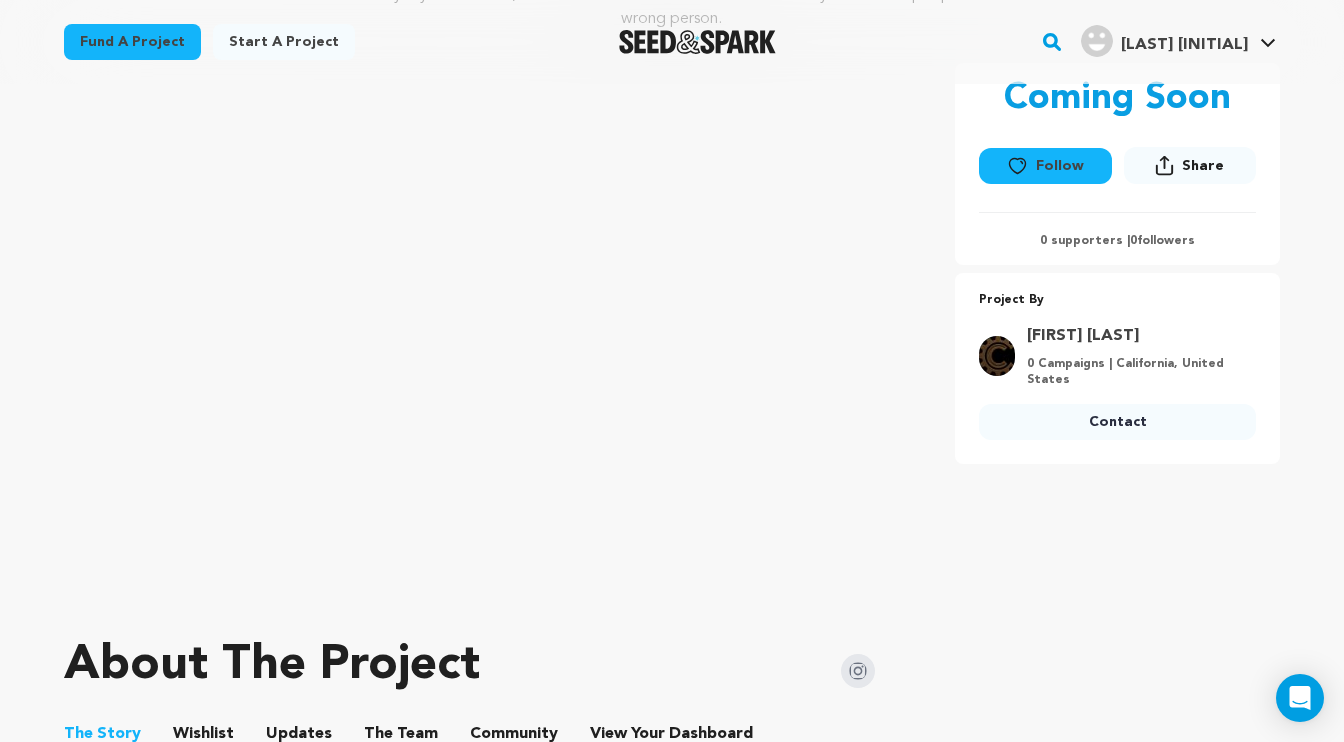 scroll, scrollTop: 348, scrollLeft: 0, axis: vertical 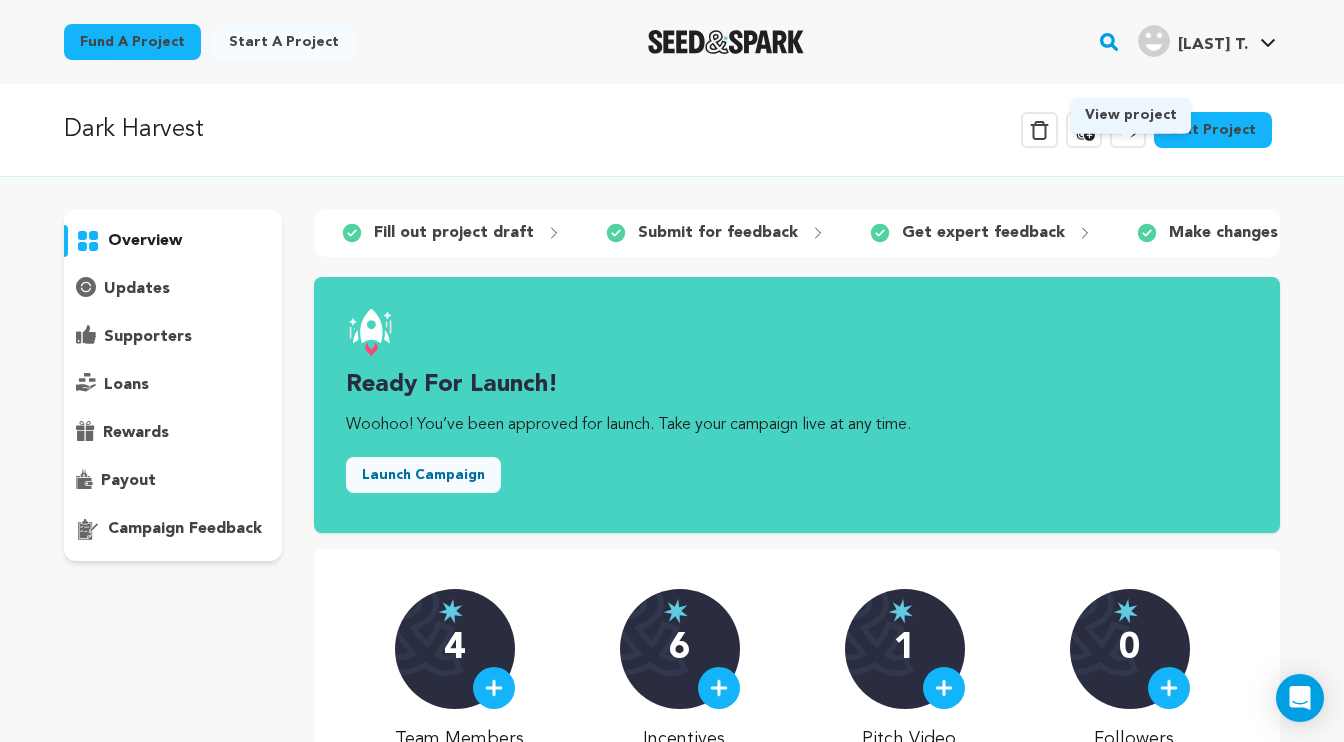 click 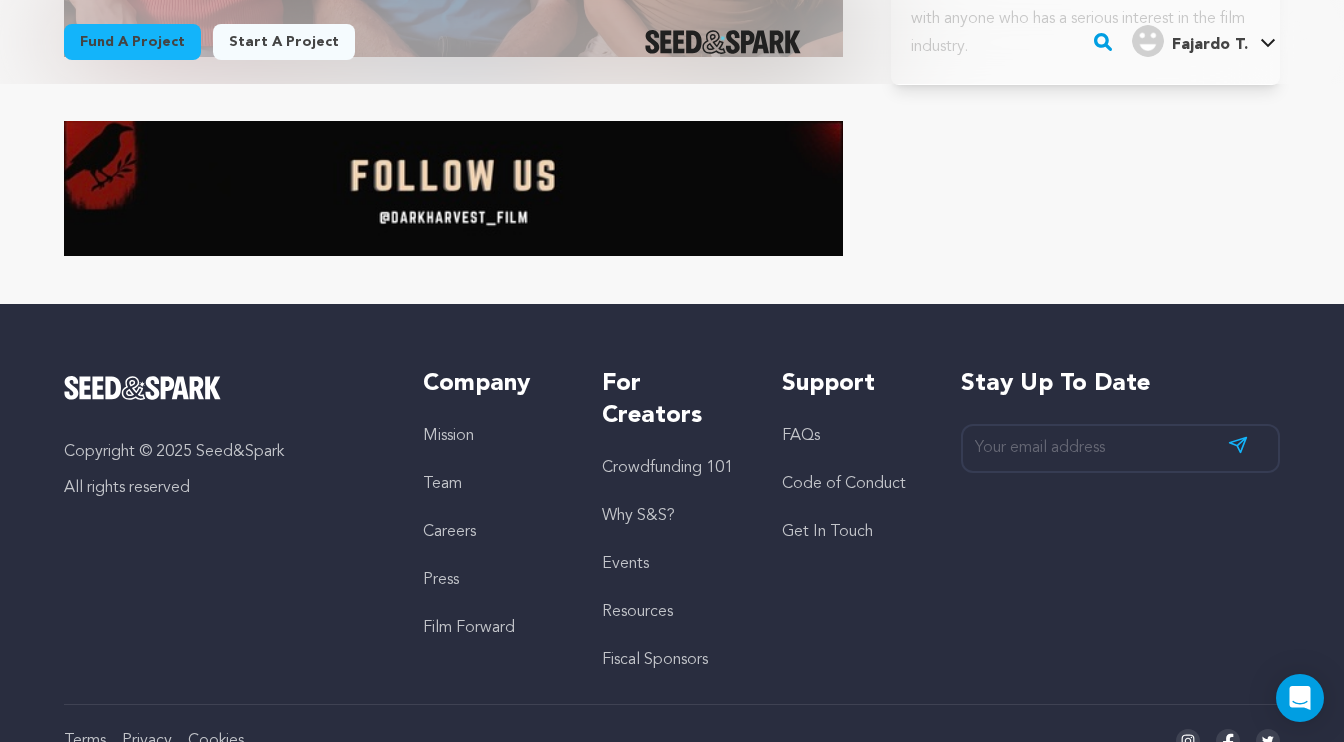 scroll, scrollTop: 4255, scrollLeft: 0, axis: vertical 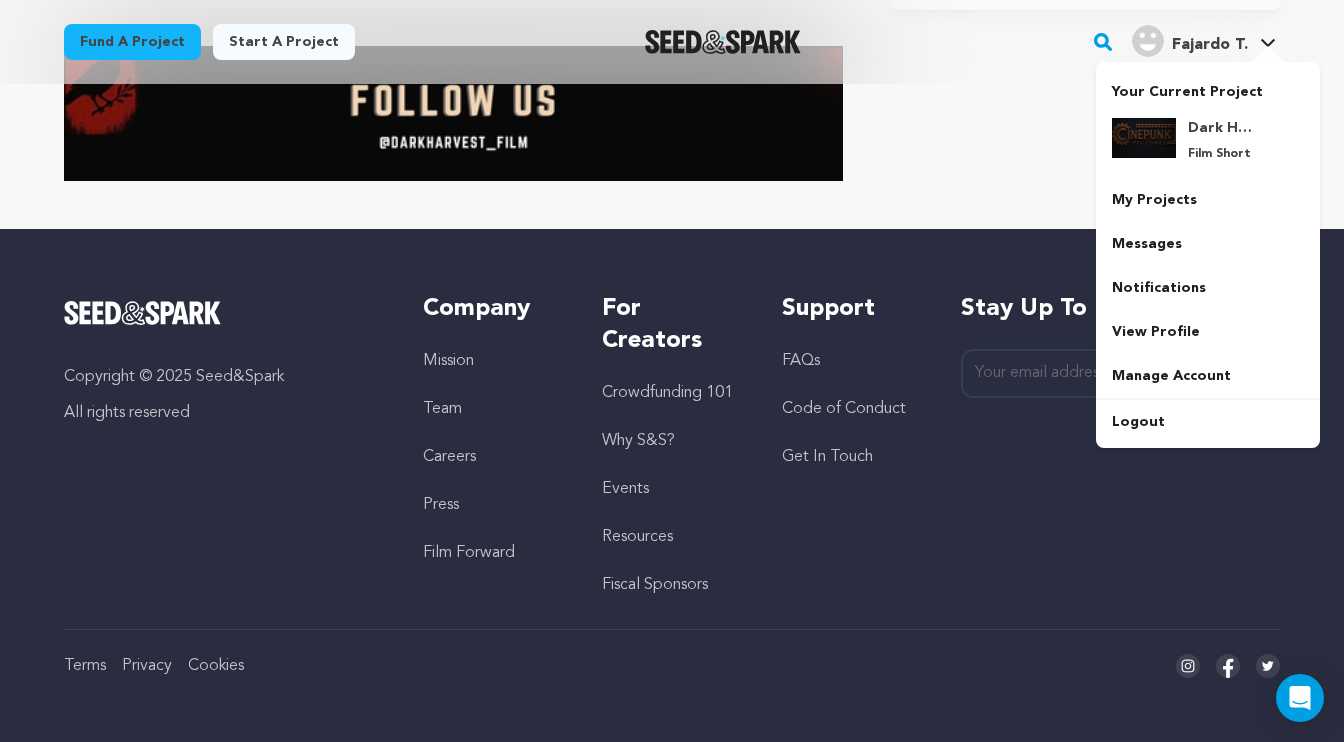 click on "Fajardo T.
Fajardo T." at bounding box center (1204, 39) 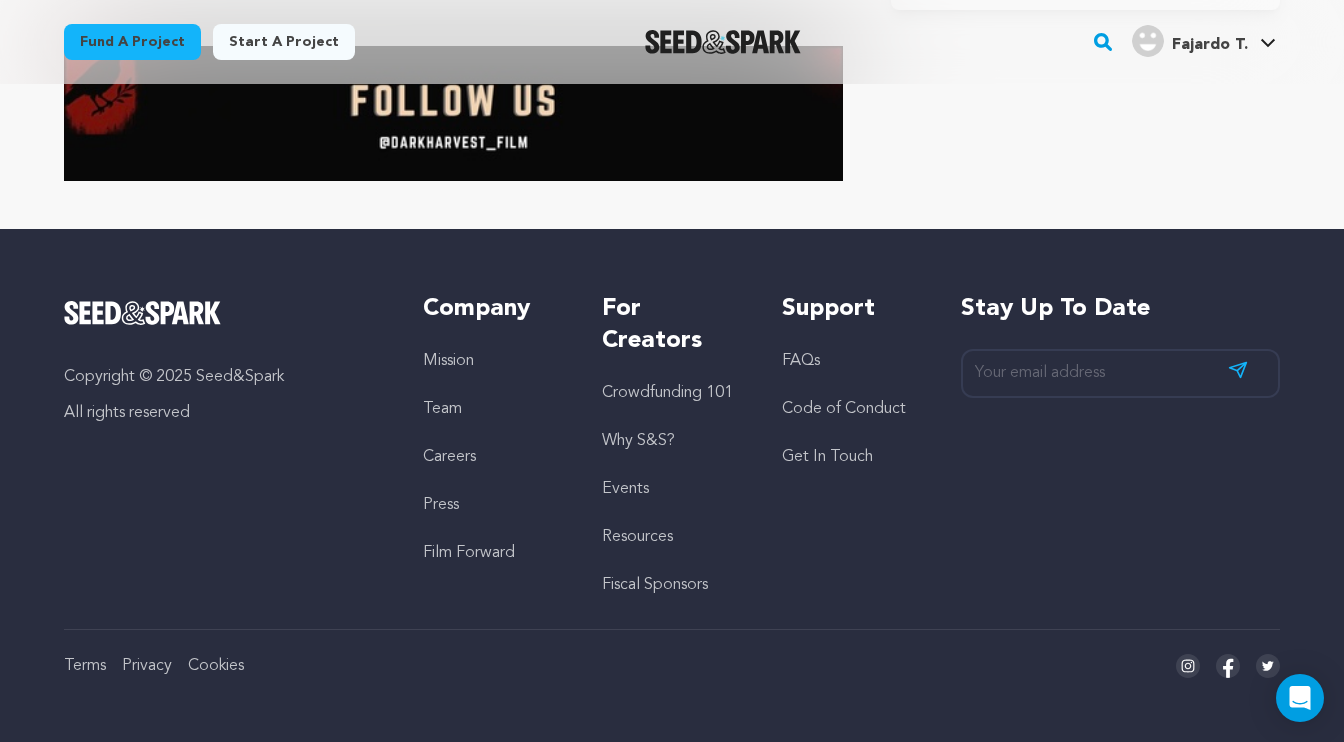 click on "Fajardo T.
Fajardo T." at bounding box center [1204, 39] 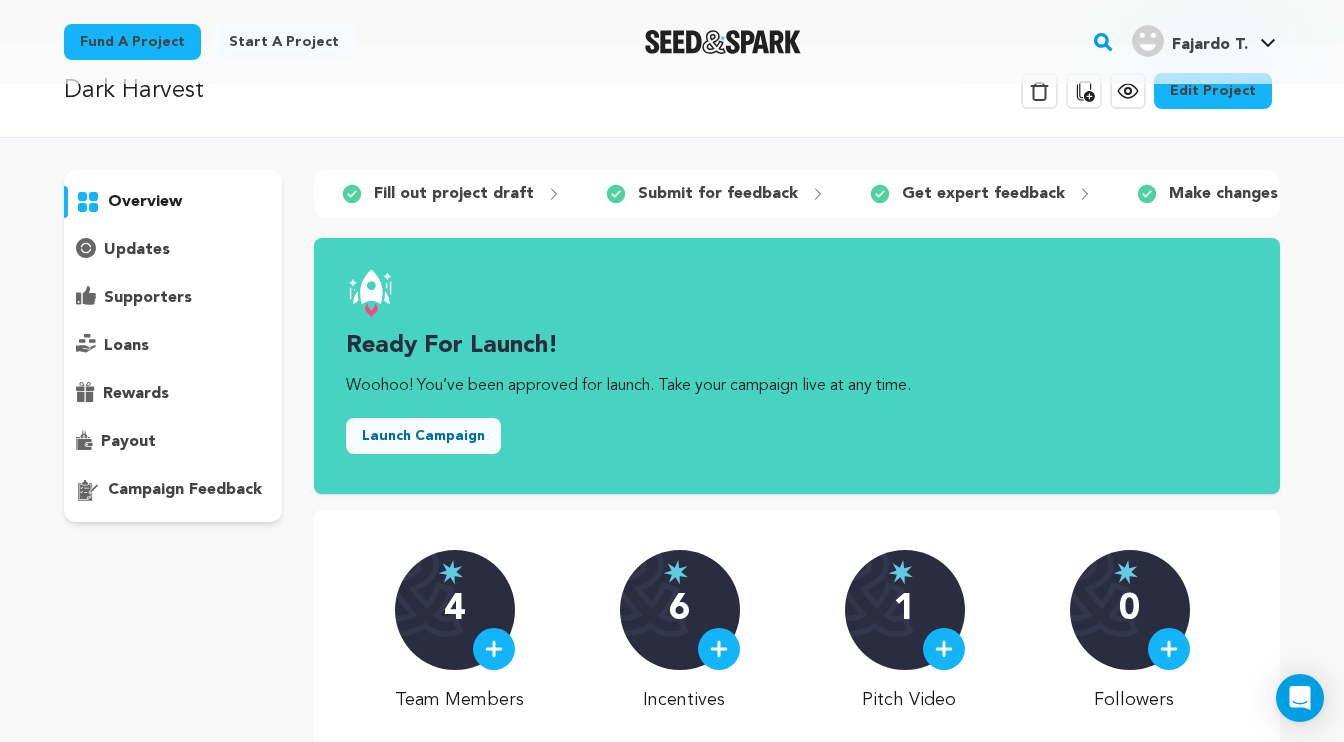 scroll, scrollTop: 0, scrollLeft: 0, axis: both 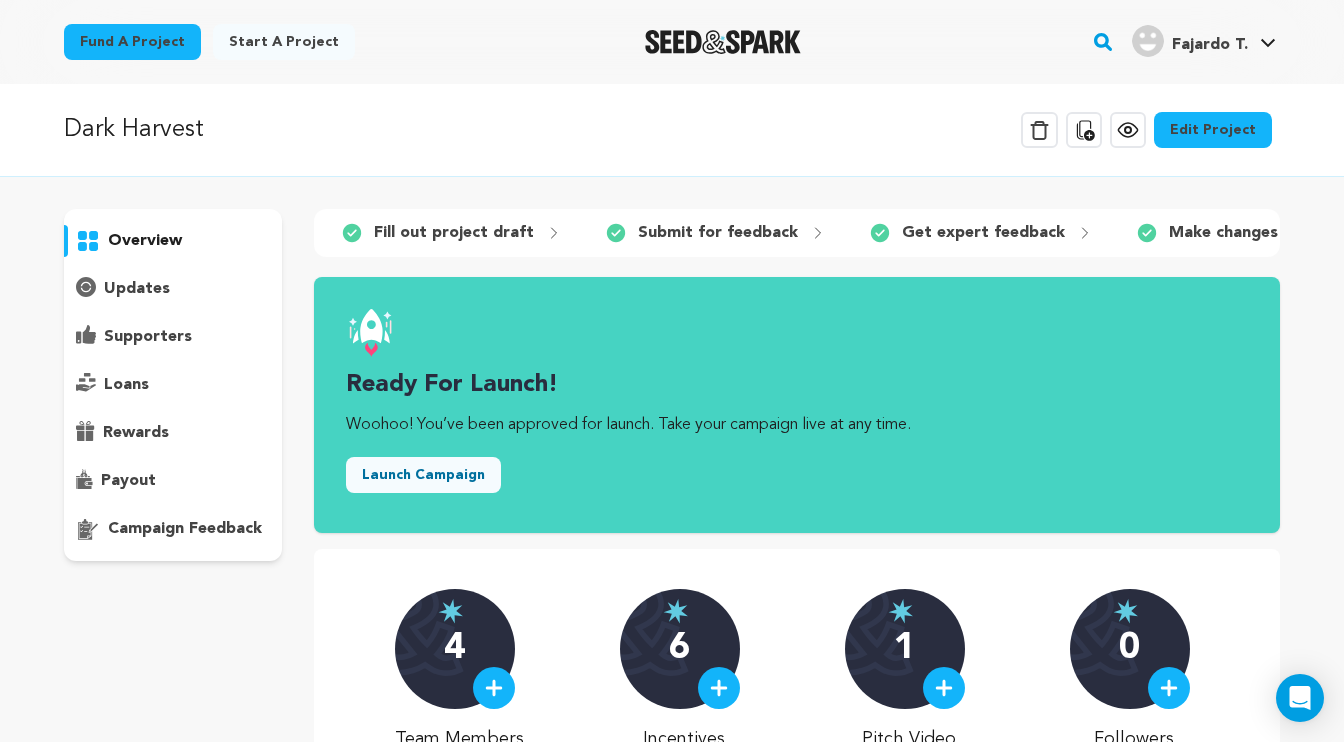 click on "Fund a project" at bounding box center [132, 42] 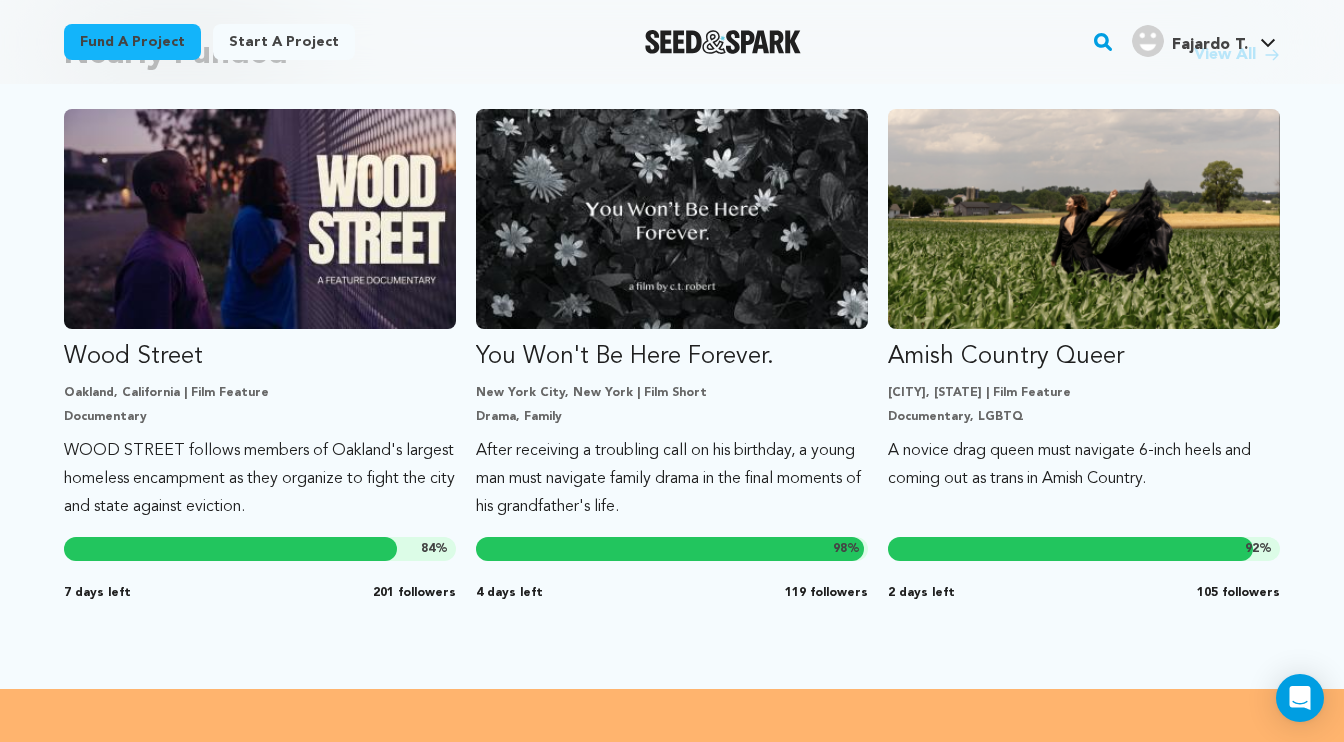 scroll, scrollTop: 1747, scrollLeft: 0, axis: vertical 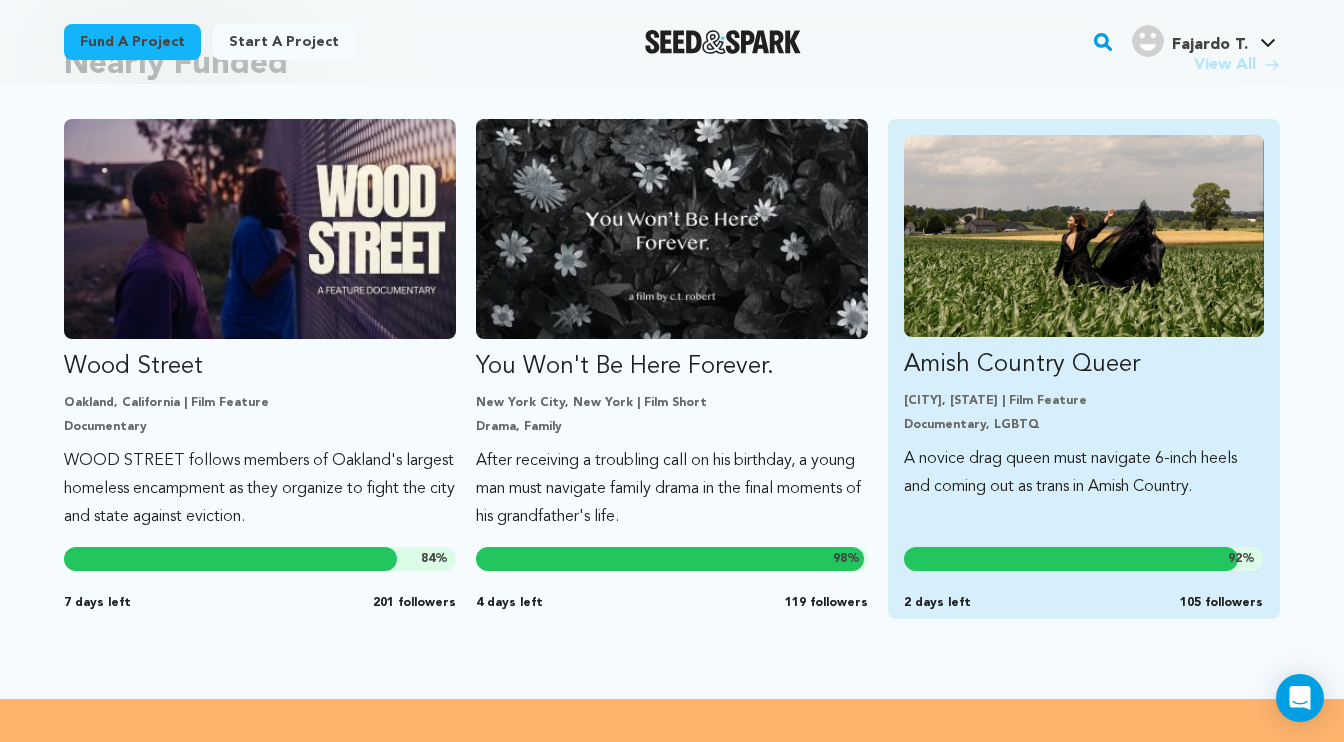 click on "Amish Country Queer" at bounding box center (1084, 365) 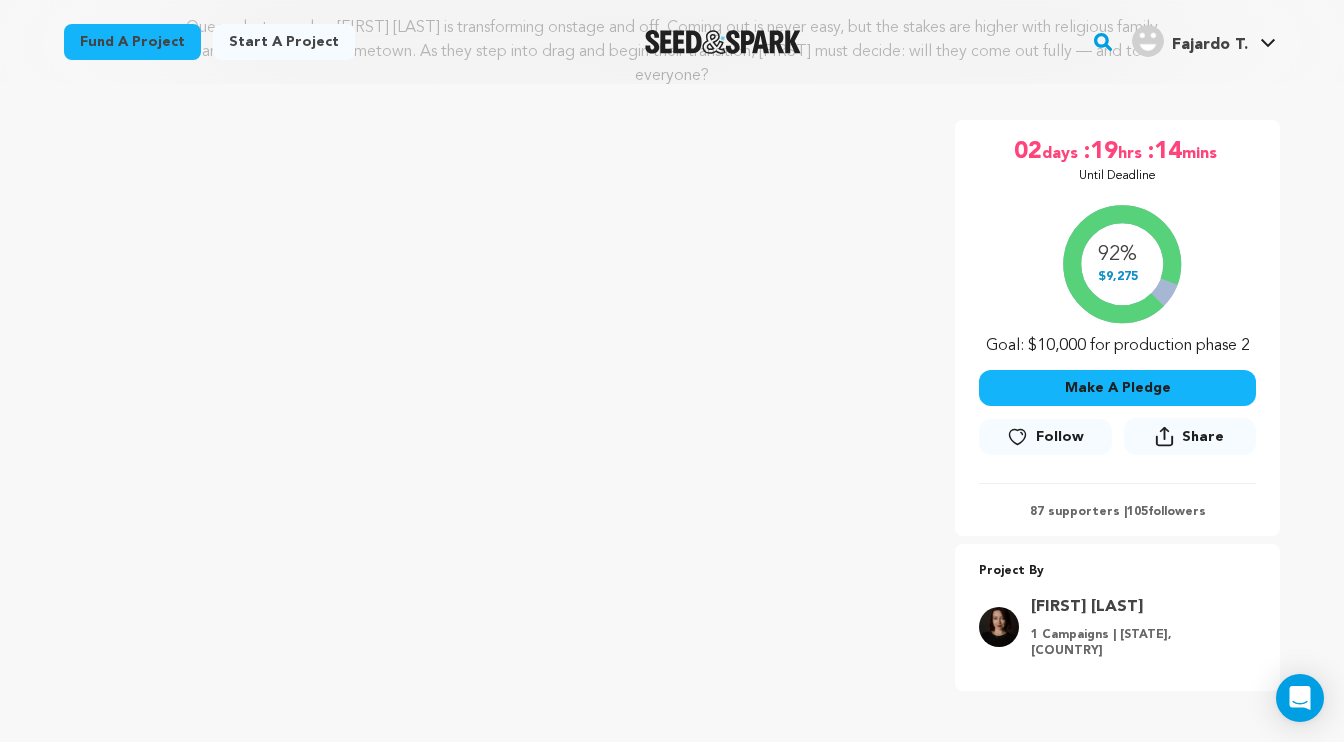 scroll, scrollTop: 0, scrollLeft: 0, axis: both 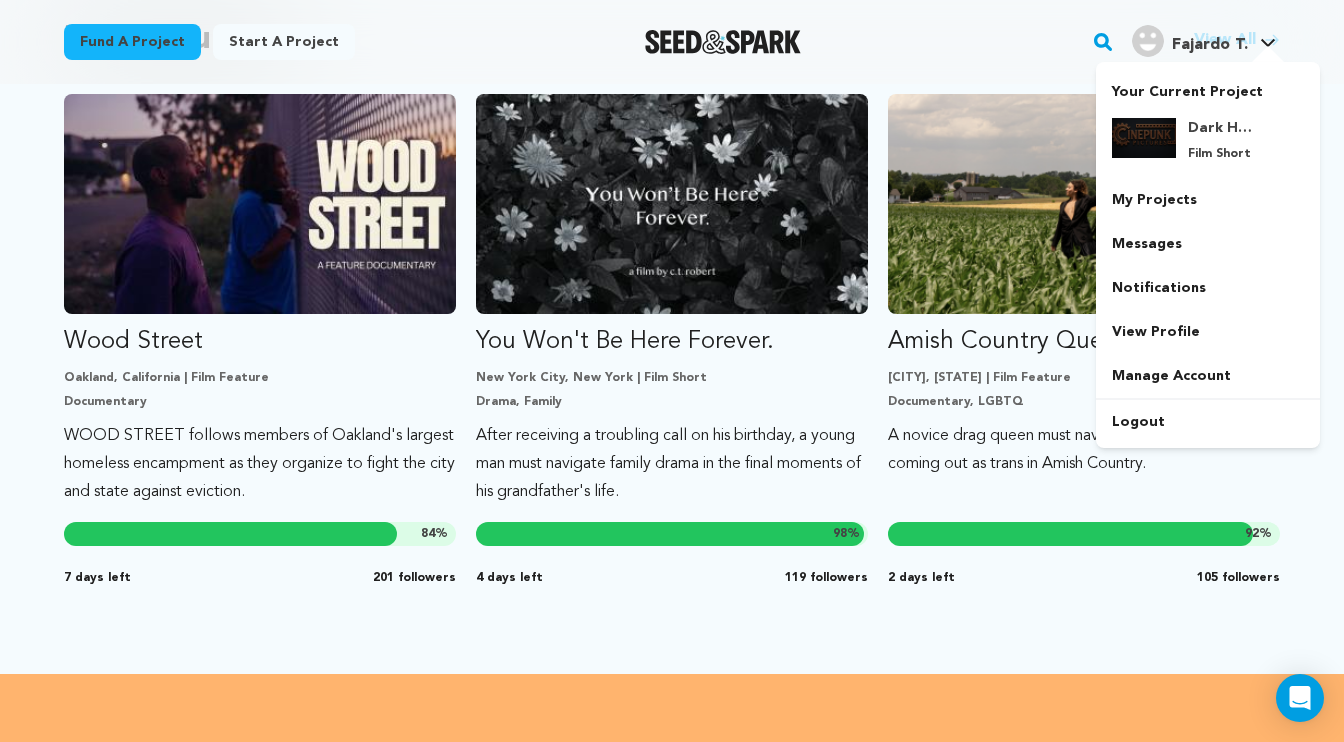click on "Fajardo T.
Fajardo T." at bounding box center (1204, 39) 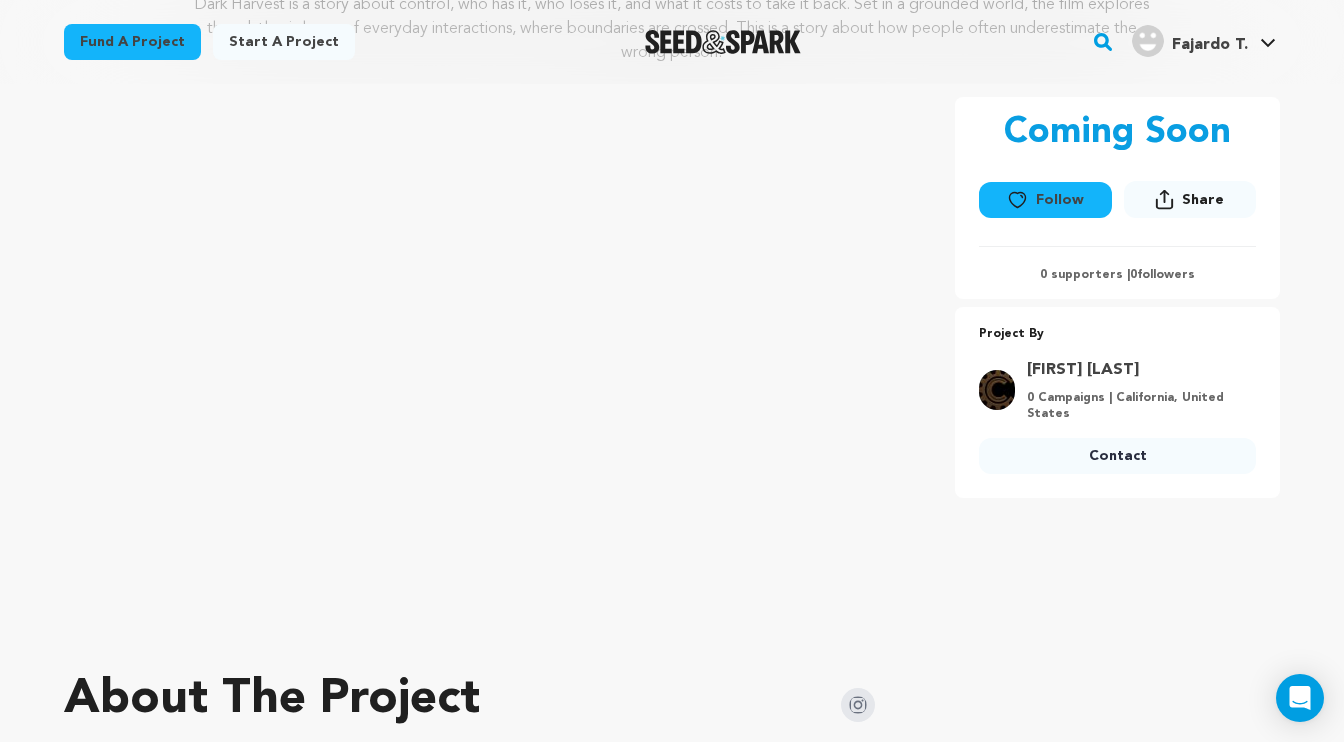 scroll, scrollTop: 331, scrollLeft: 0, axis: vertical 